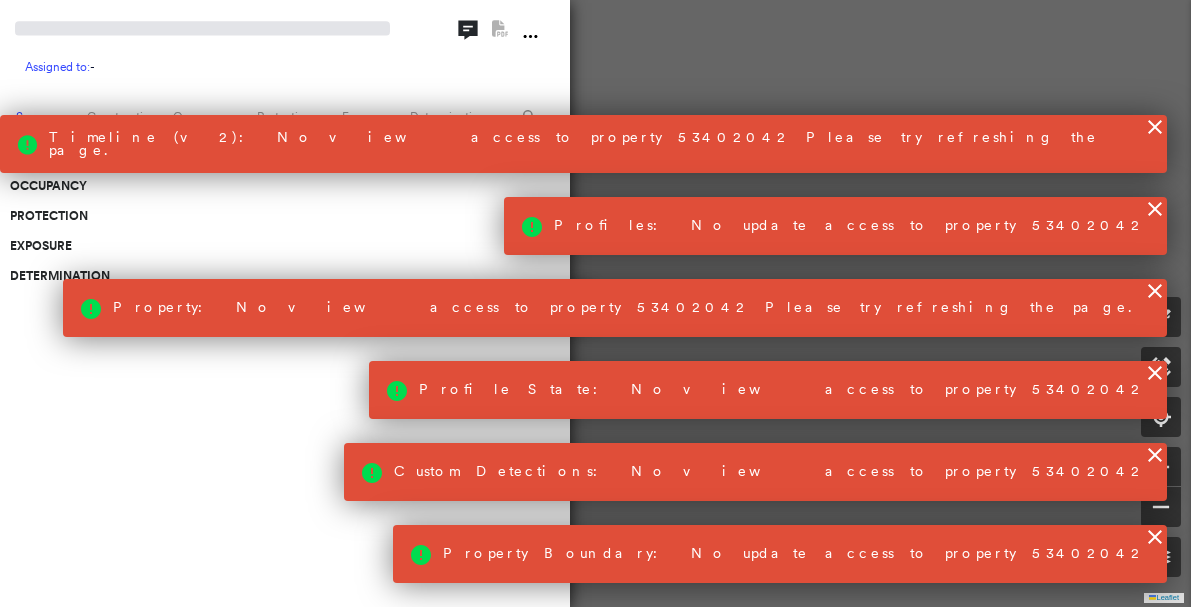 scroll, scrollTop: 0, scrollLeft: 0, axis: both 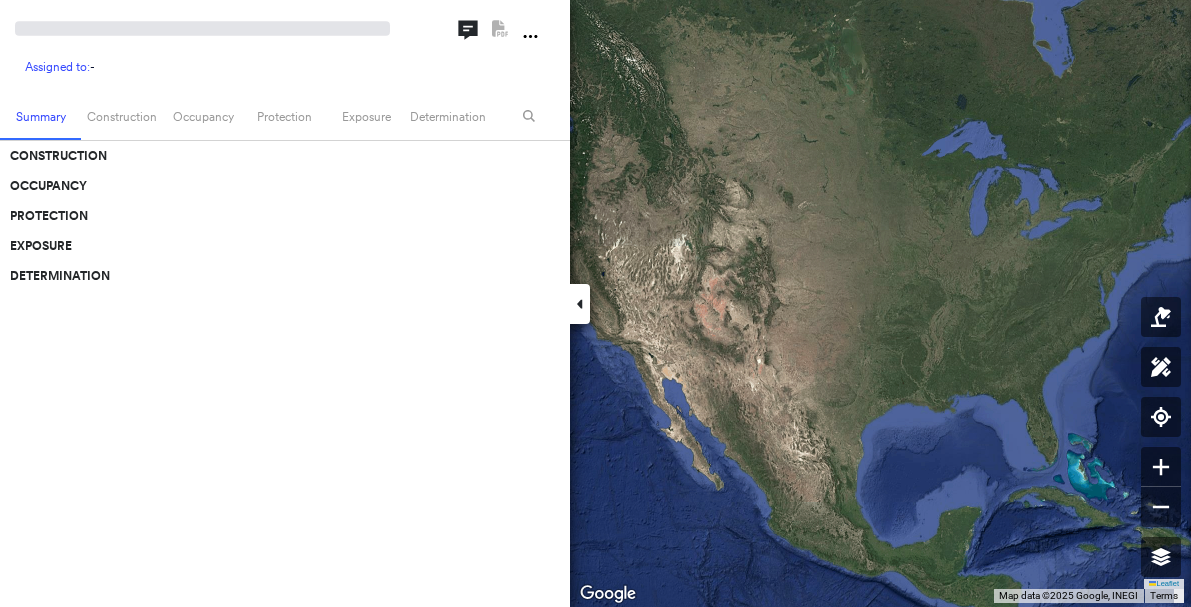 click at bounding box center (580, 304) 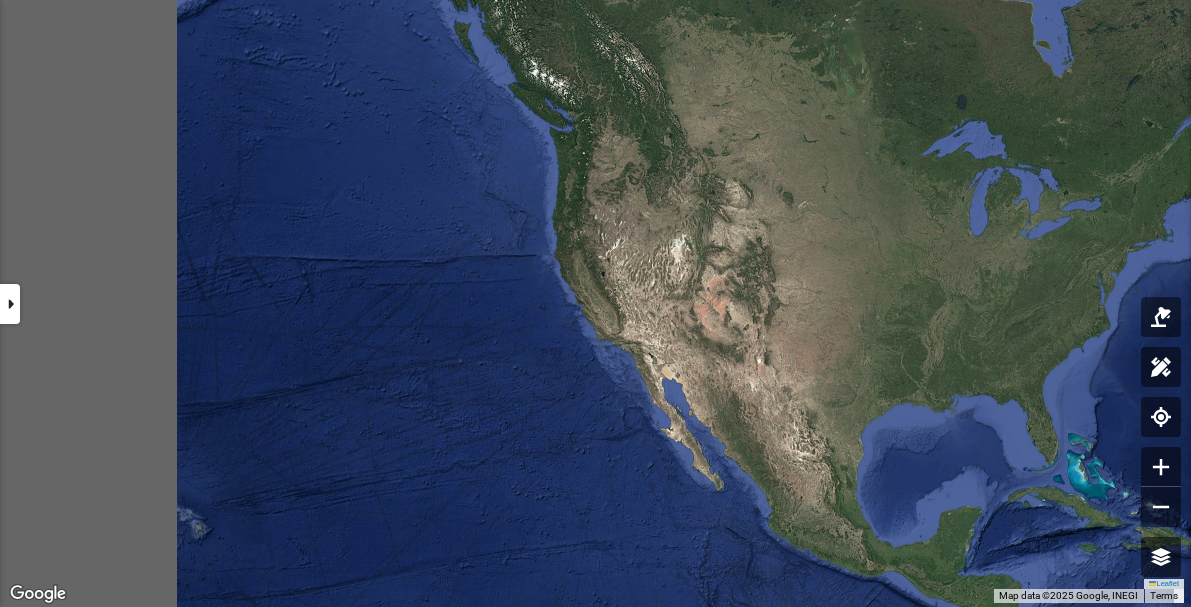 click at bounding box center (595, 308) 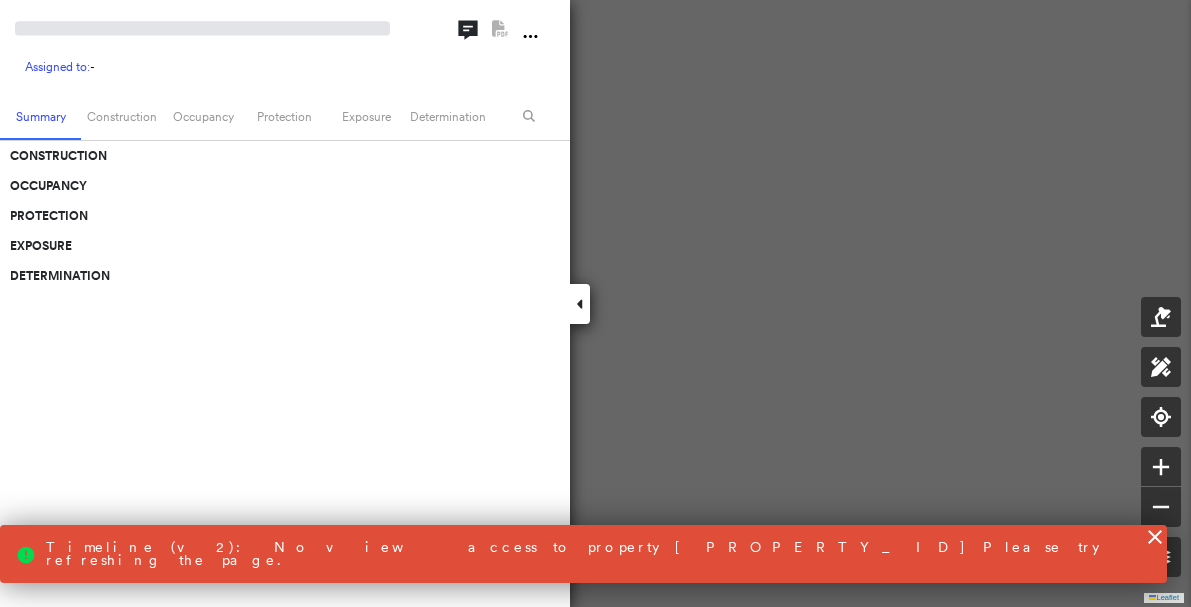 scroll, scrollTop: 0, scrollLeft: 0, axis: both 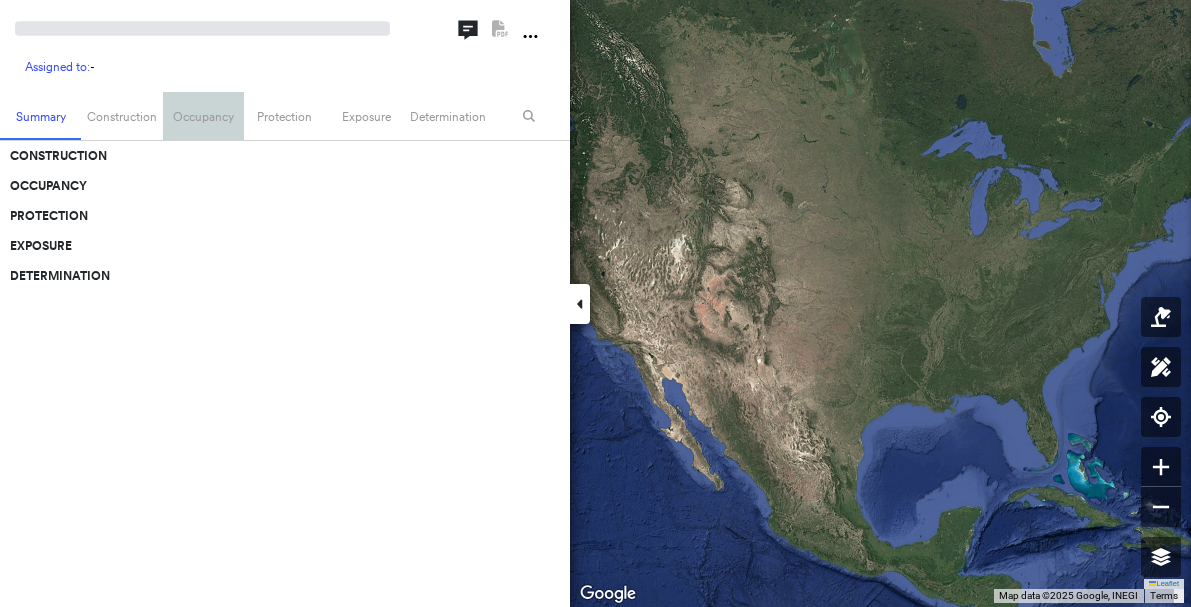 click on "Occupancy" at bounding box center [203, 116] 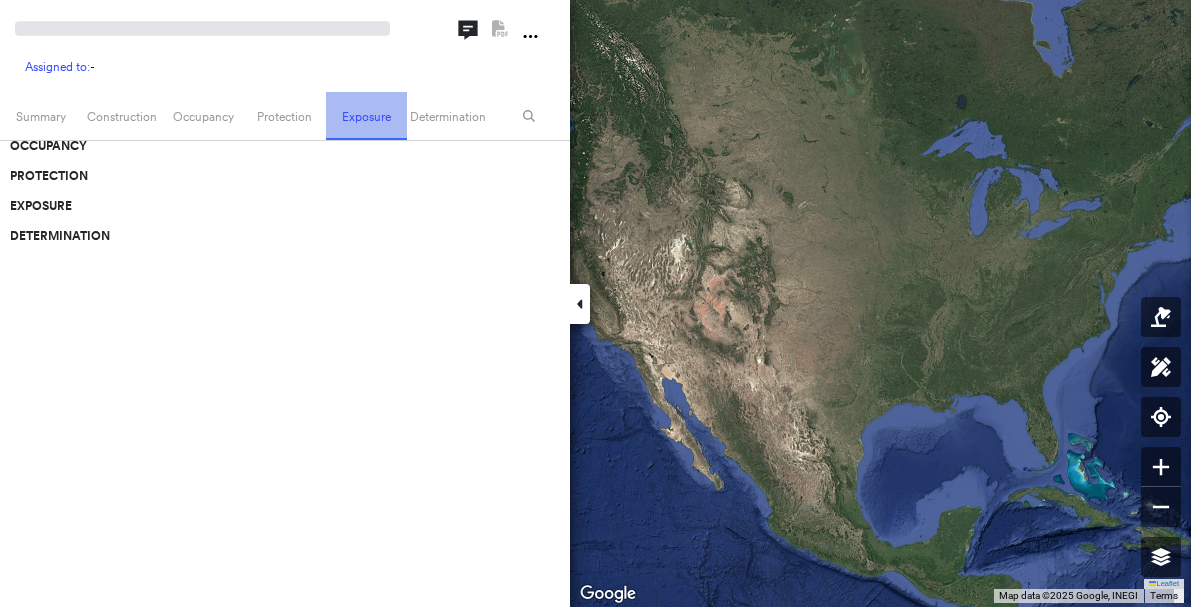 click on "Exposure" at bounding box center (366, 116) 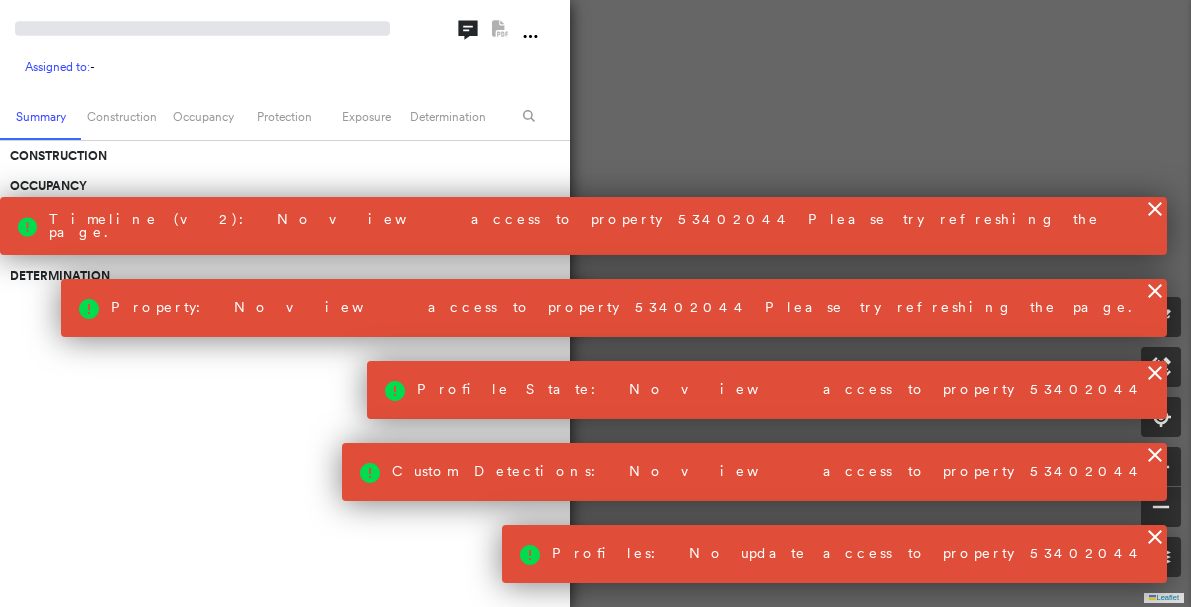 scroll, scrollTop: 0, scrollLeft: 0, axis: both 